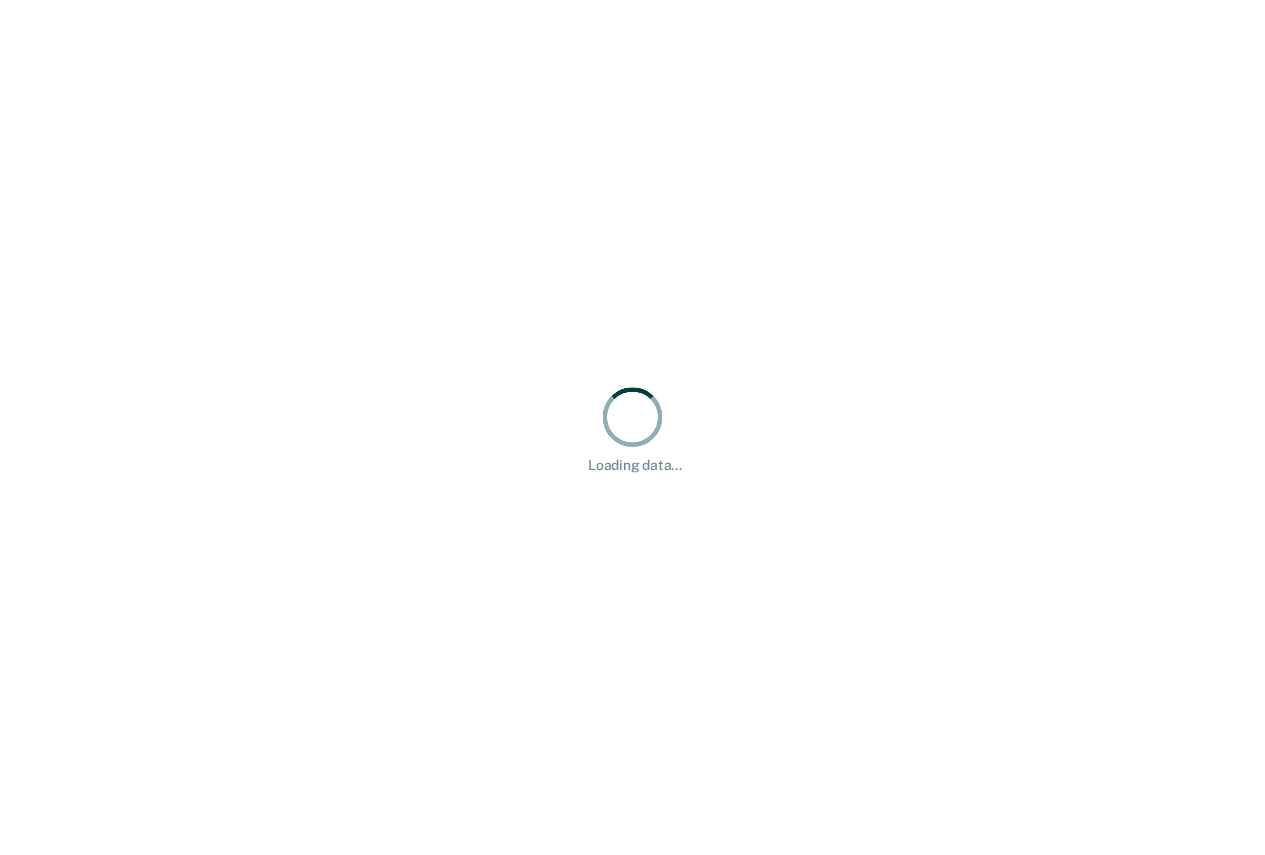 scroll, scrollTop: 0, scrollLeft: 0, axis: both 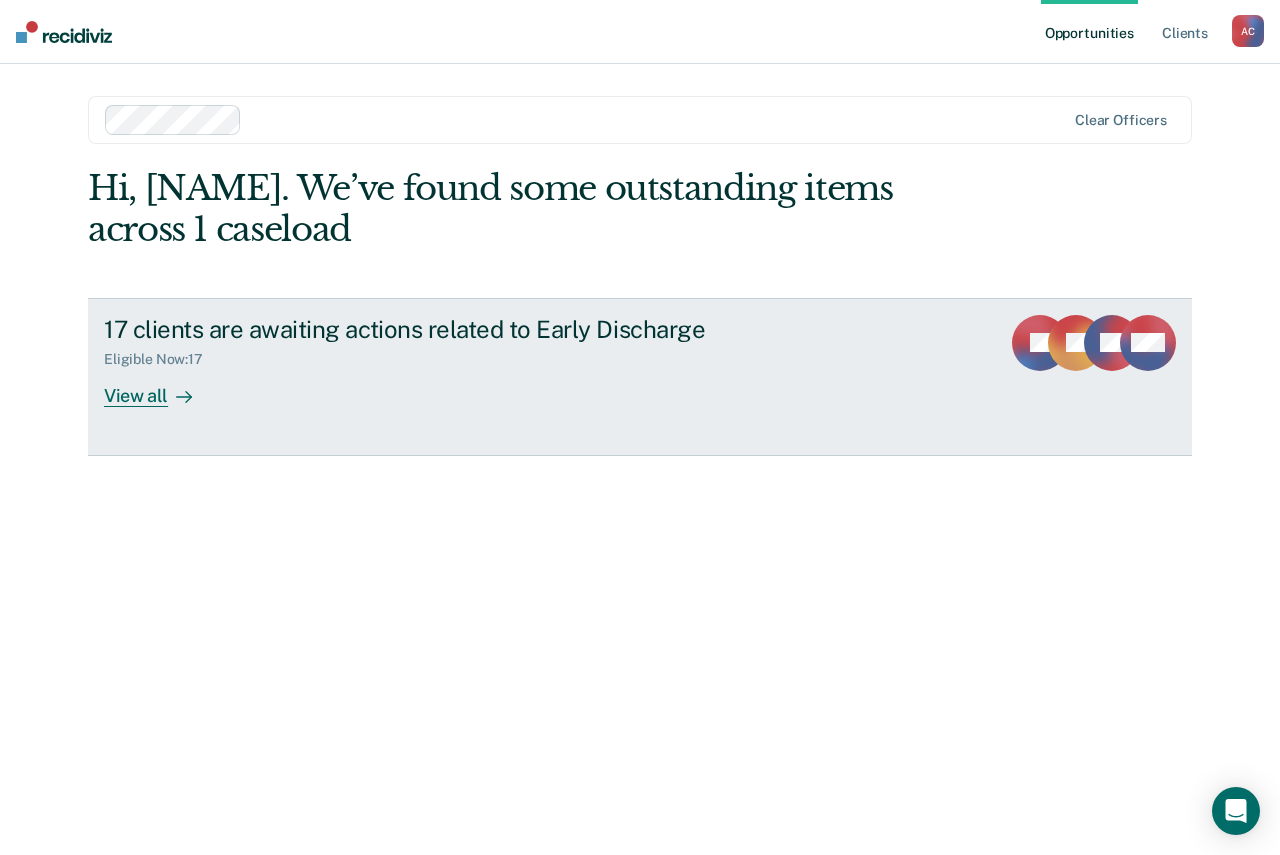 click at bounding box center (180, 395) 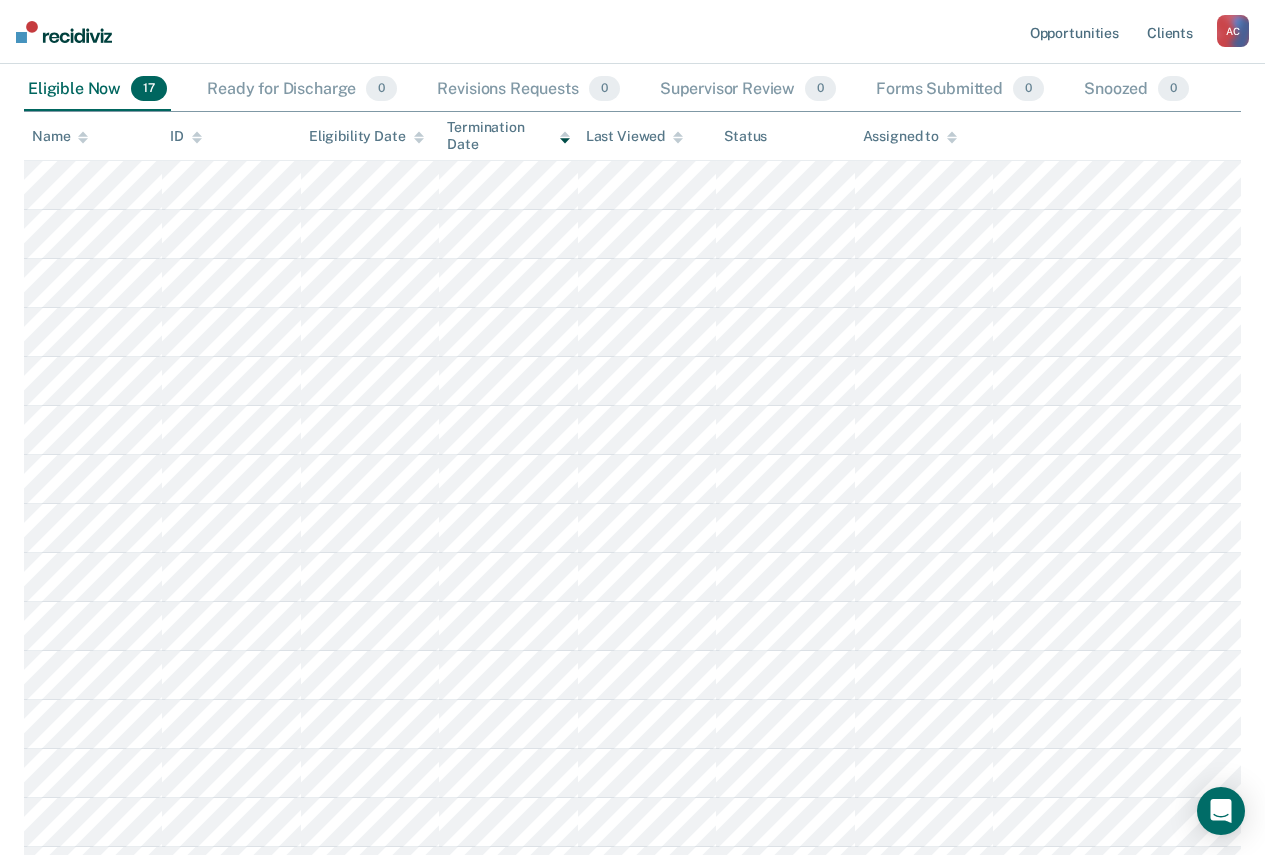 scroll, scrollTop: 400, scrollLeft: 0, axis: vertical 